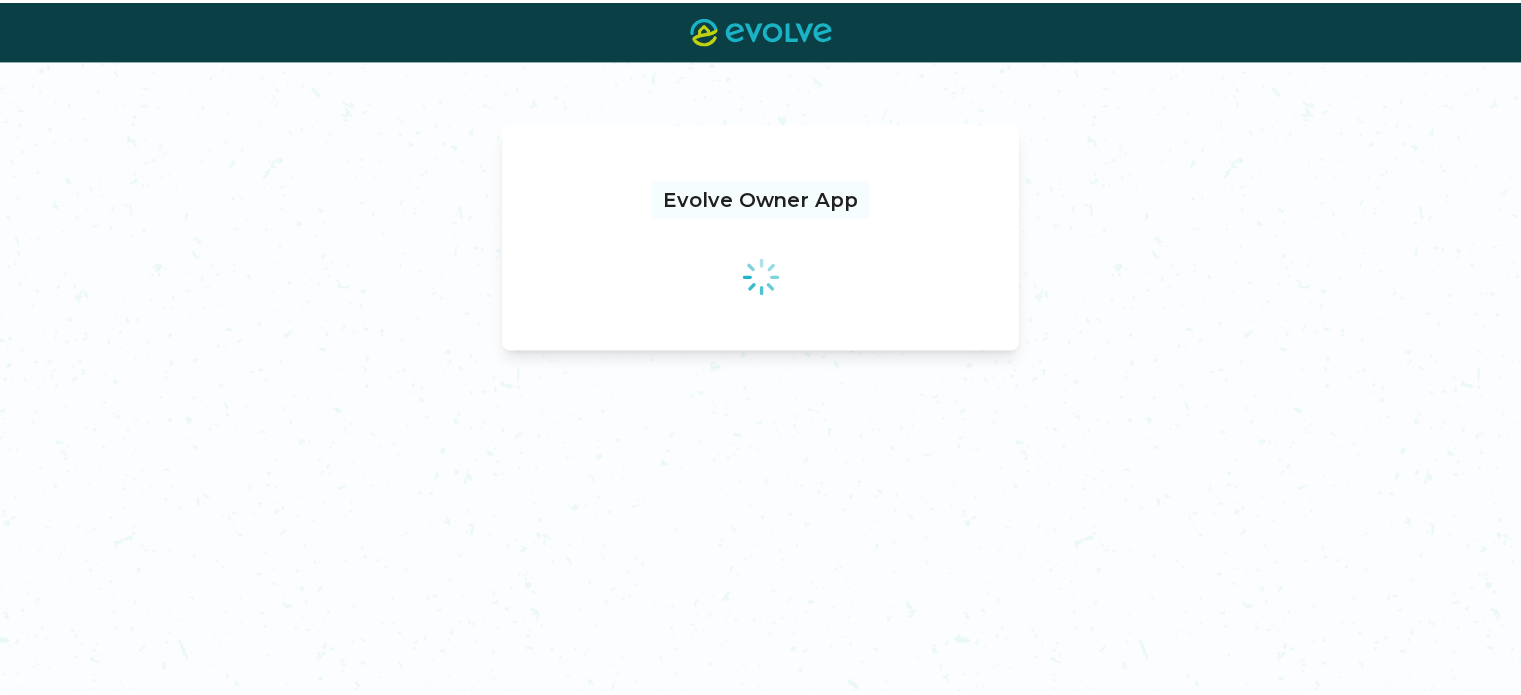 scroll, scrollTop: 0, scrollLeft: 0, axis: both 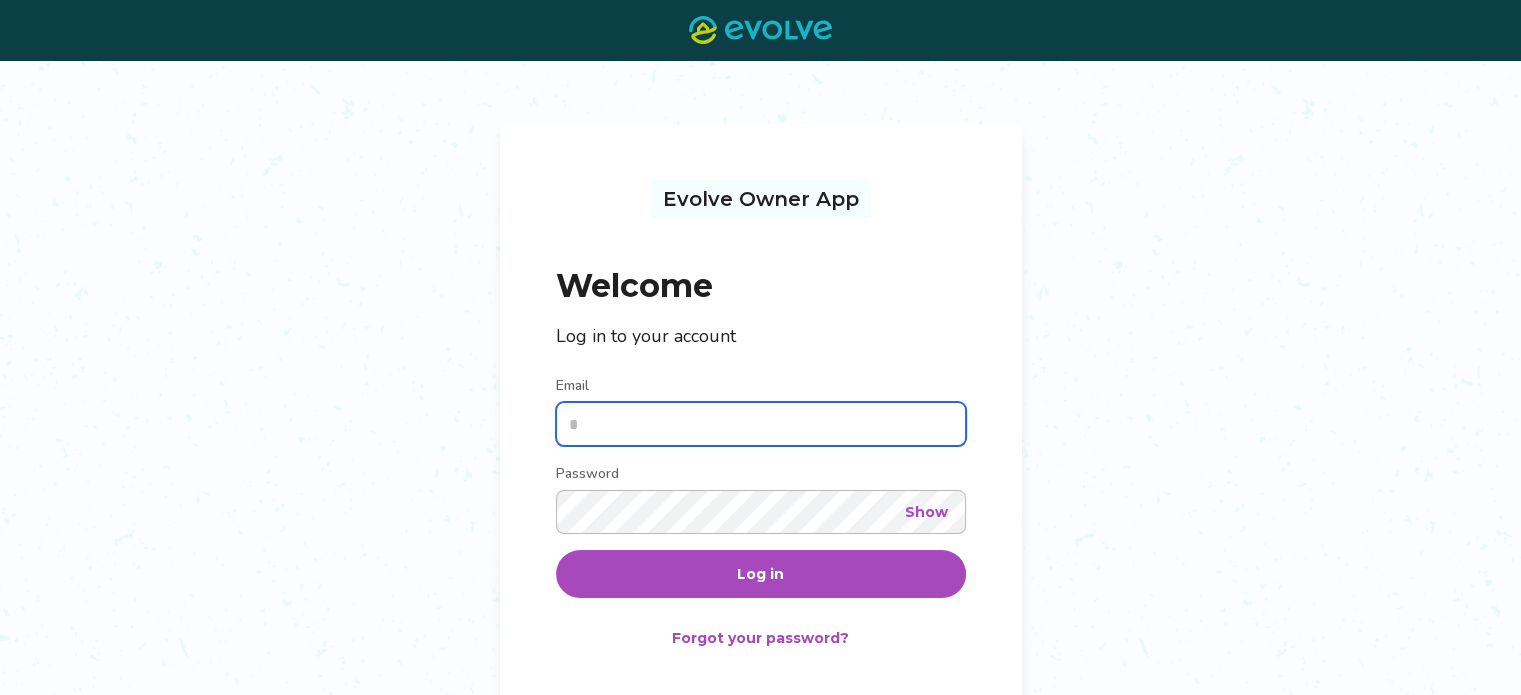type on "**********" 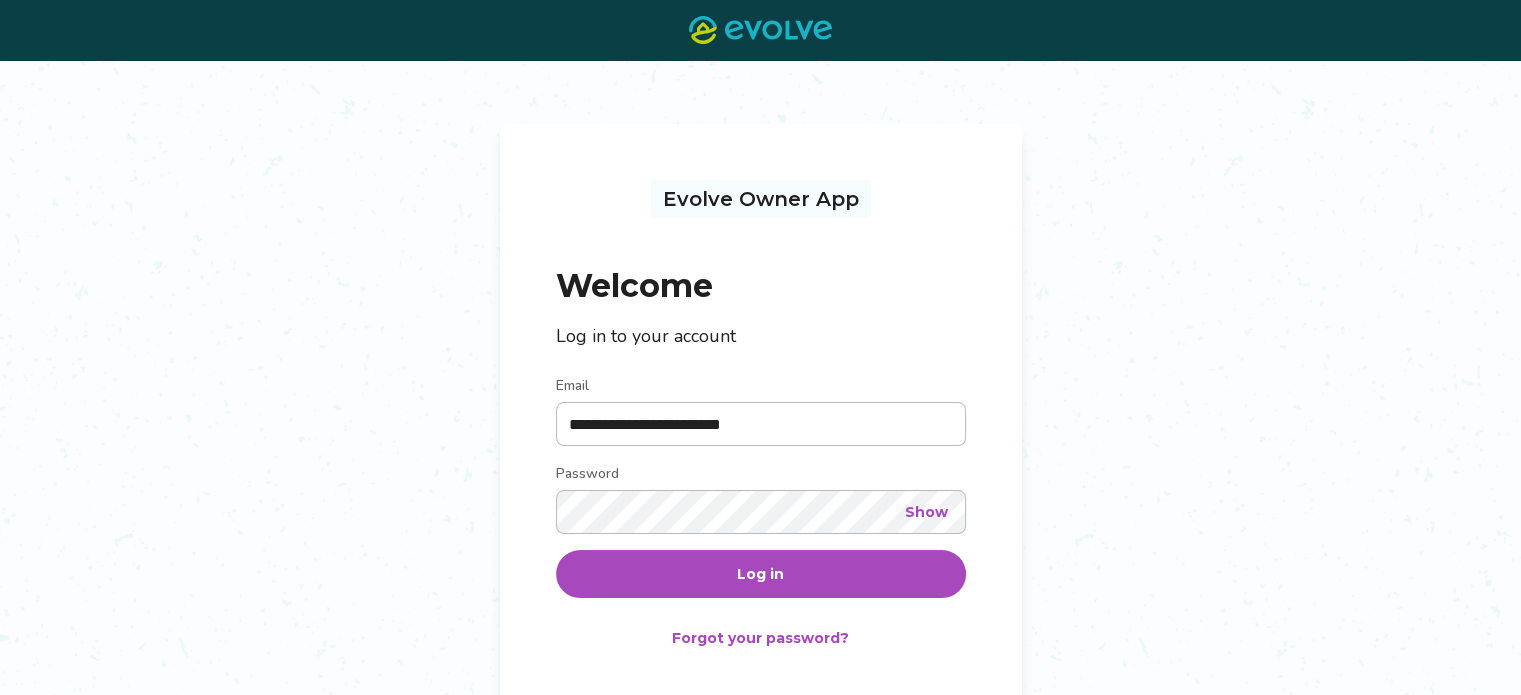 click on "Log in" at bounding box center (760, 574) 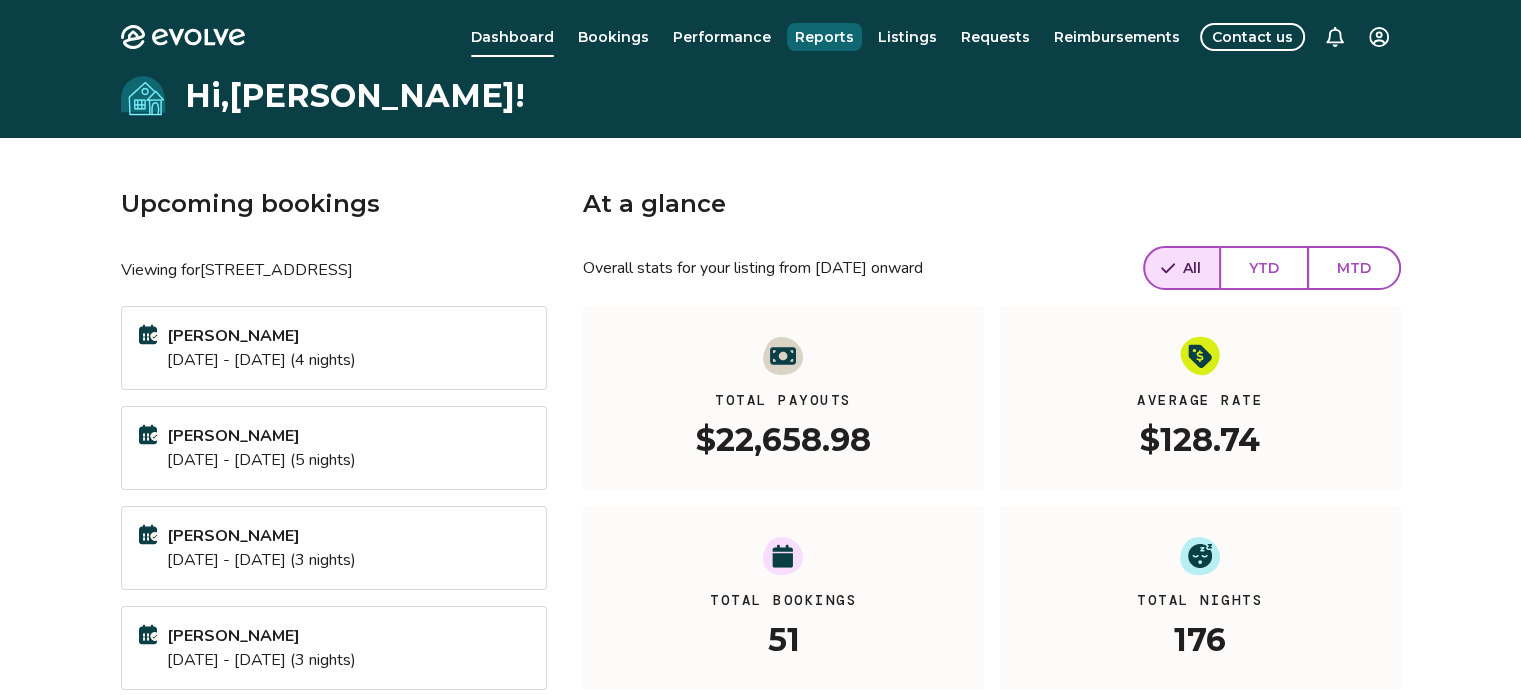 click on "Reports" at bounding box center (824, 37) 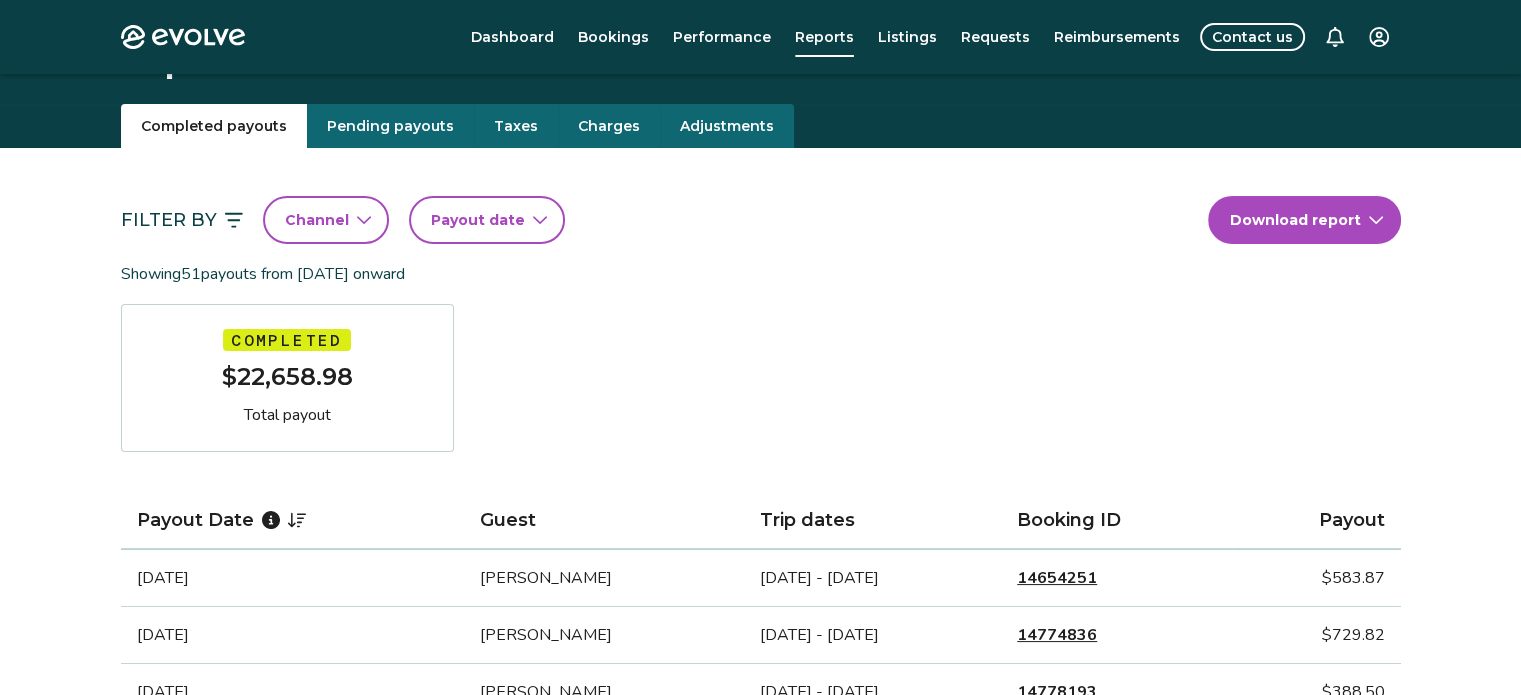 scroll, scrollTop: 0, scrollLeft: 0, axis: both 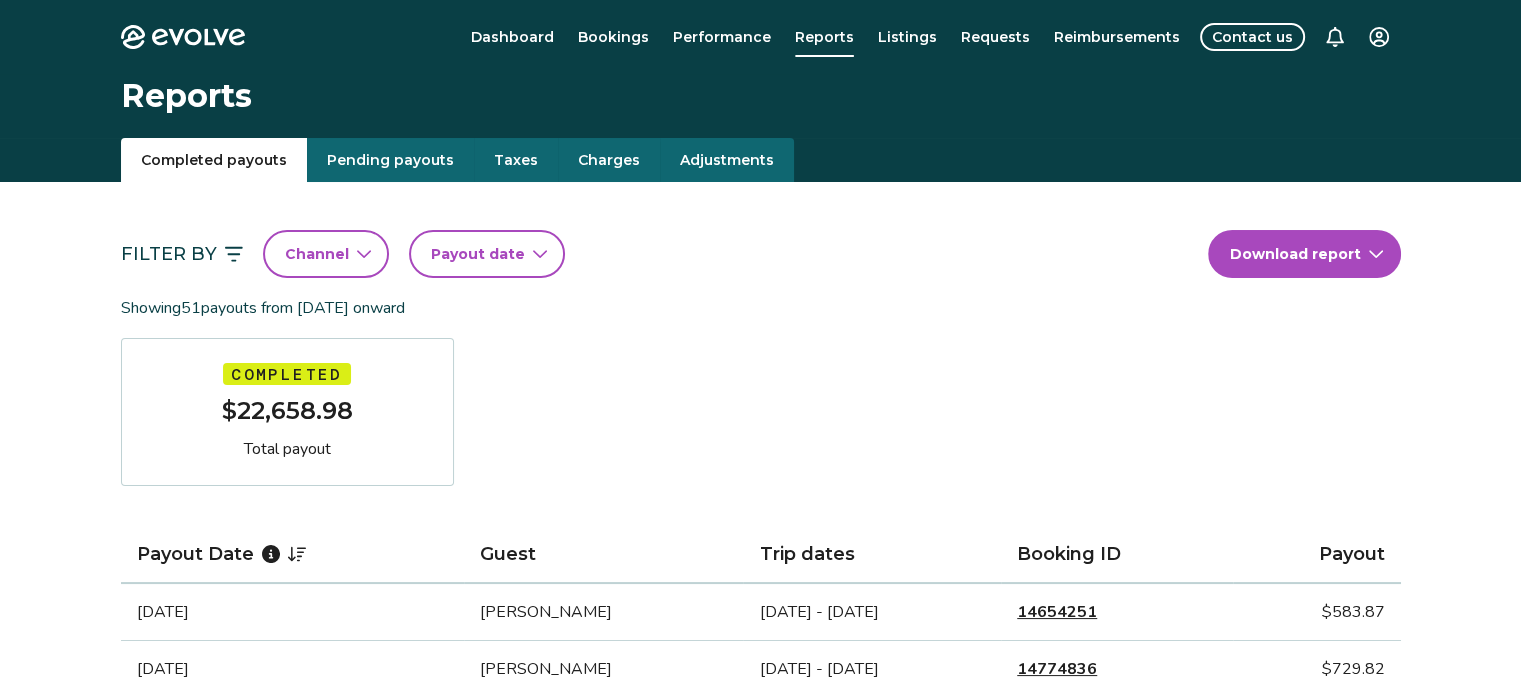 click on "Taxes" at bounding box center (516, 160) 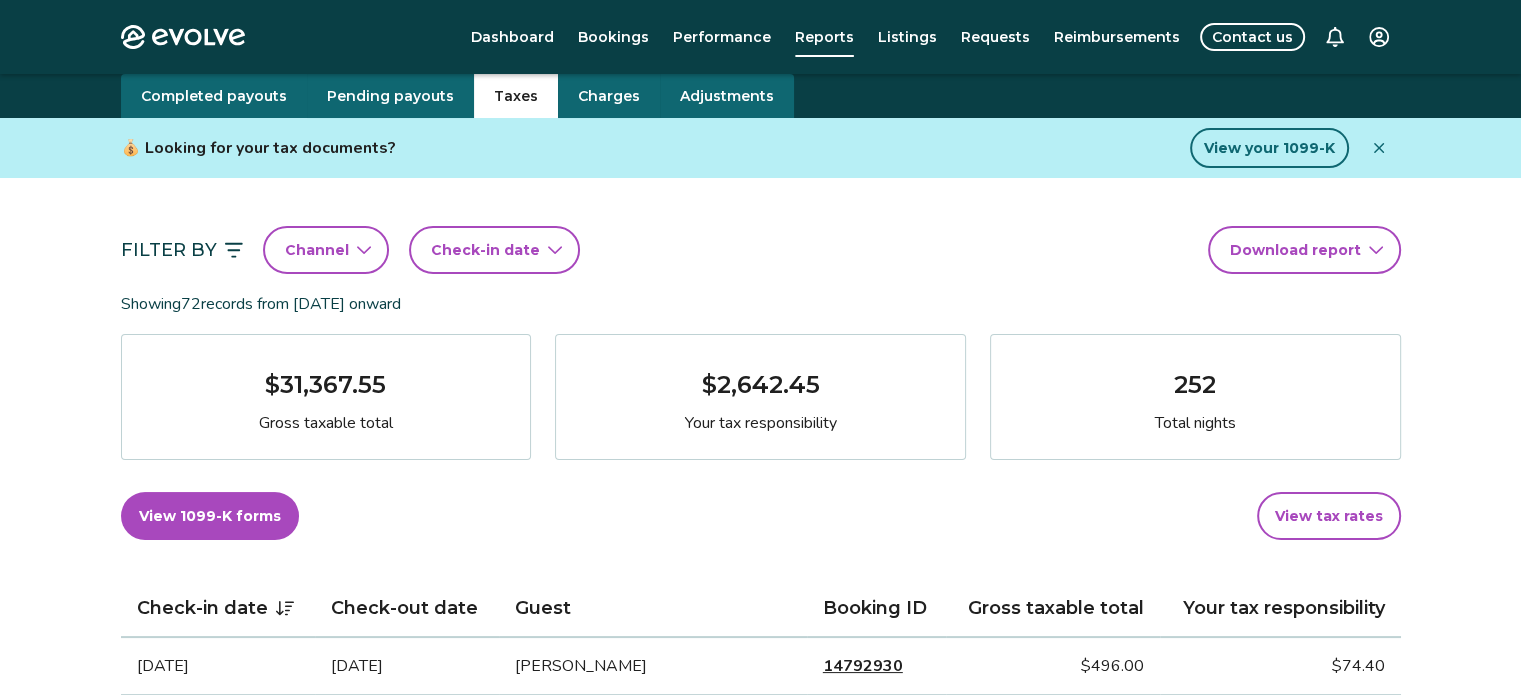 scroll, scrollTop: 100, scrollLeft: 0, axis: vertical 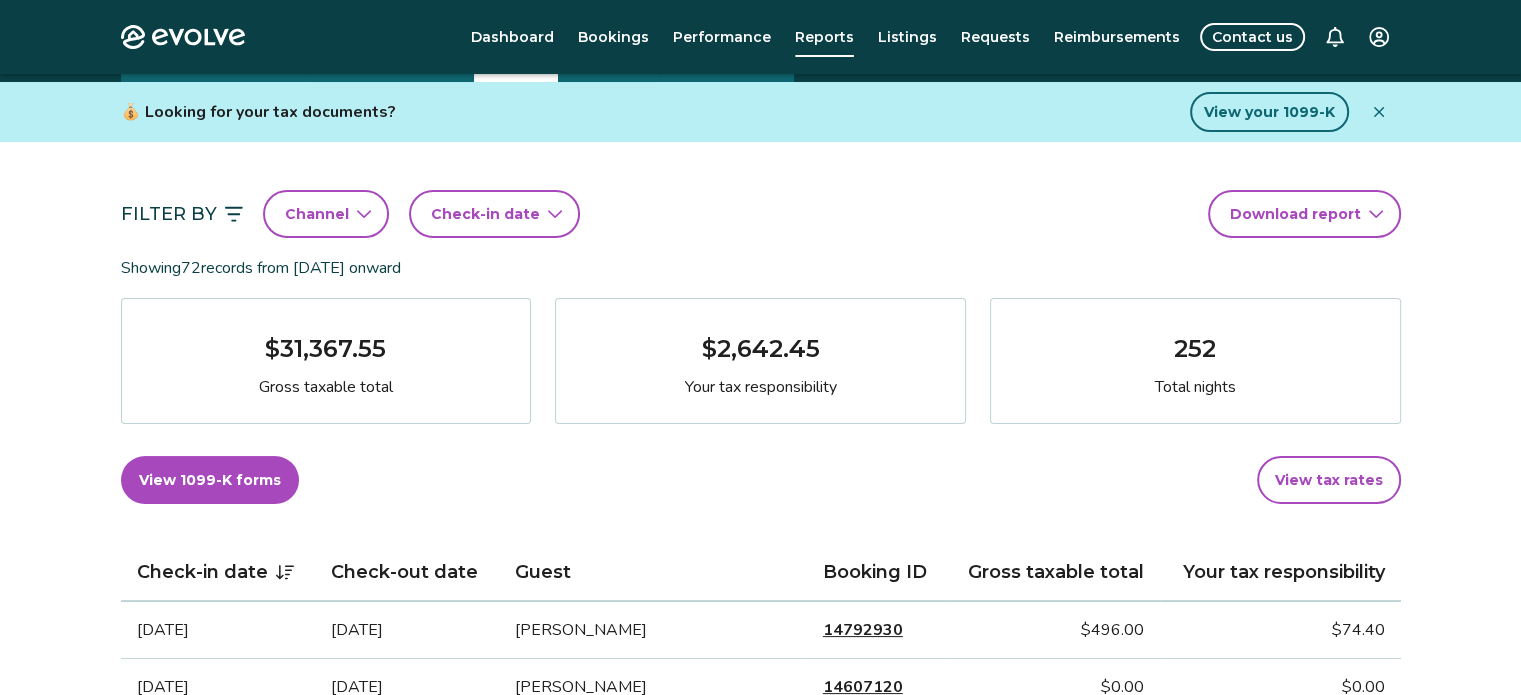click 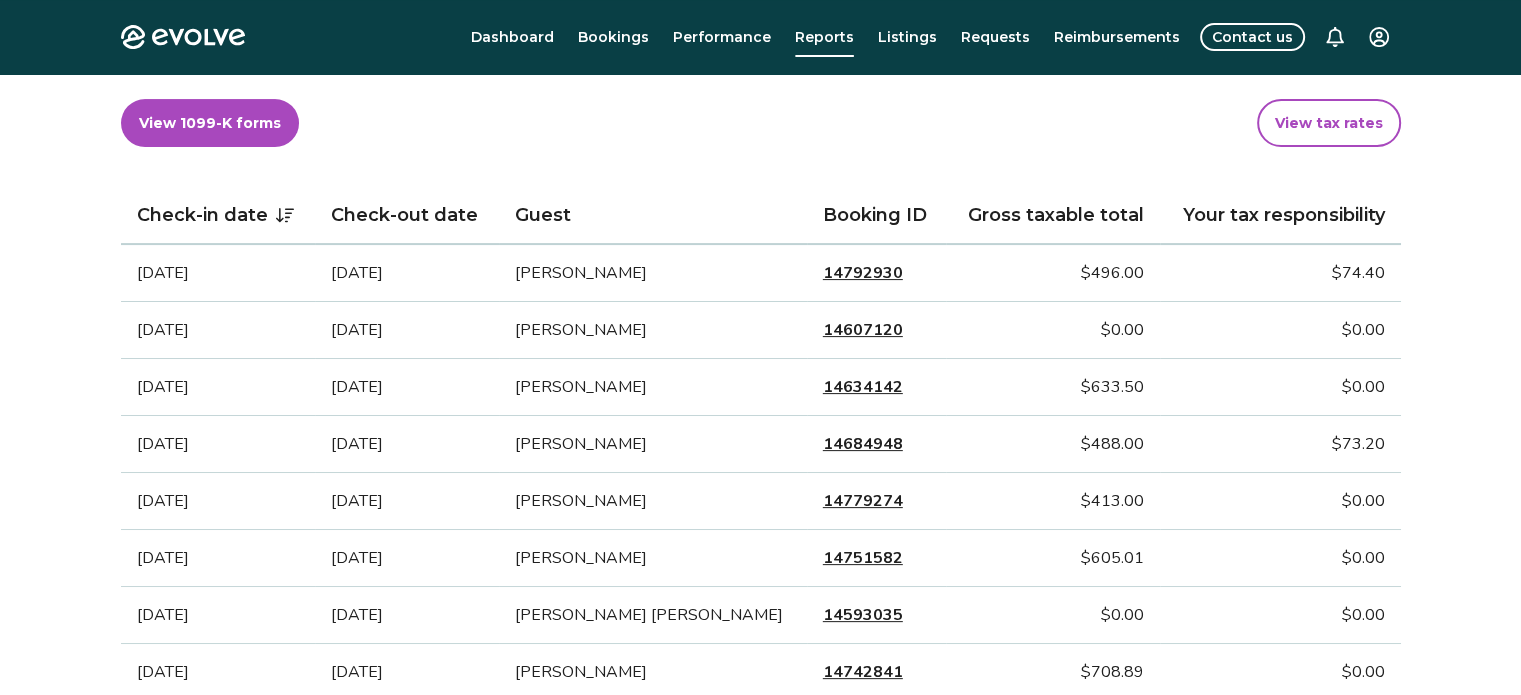 scroll, scrollTop: 0, scrollLeft: 0, axis: both 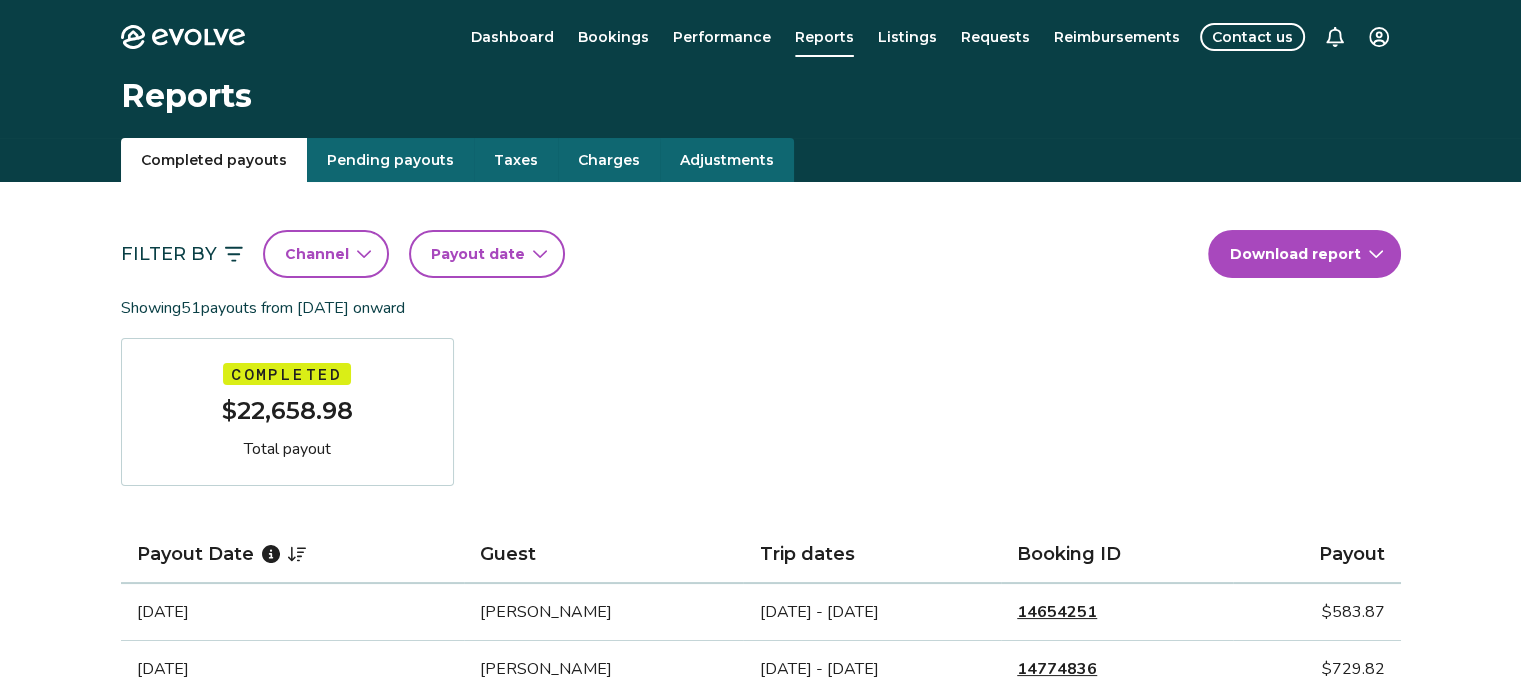 click on "Completed payouts" at bounding box center [214, 160] 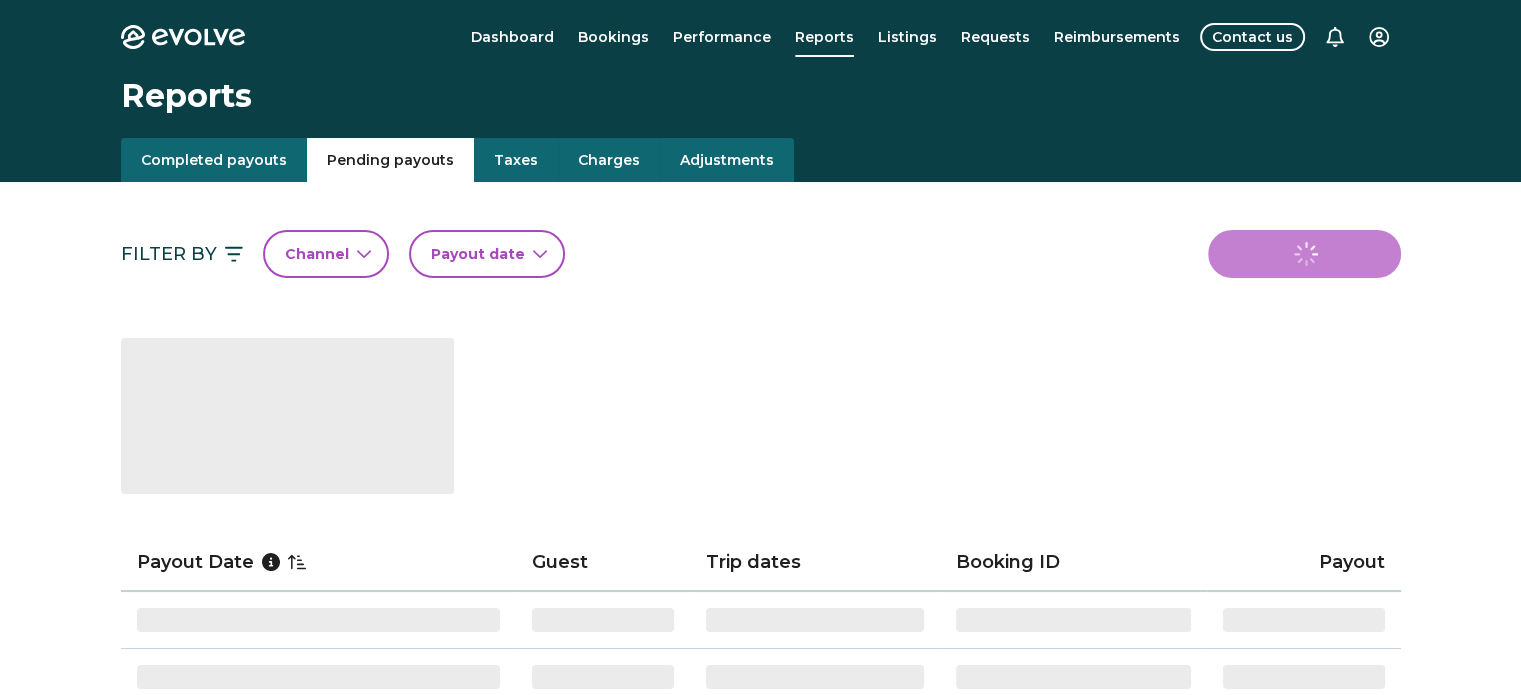 click on "Pending payouts" at bounding box center [390, 160] 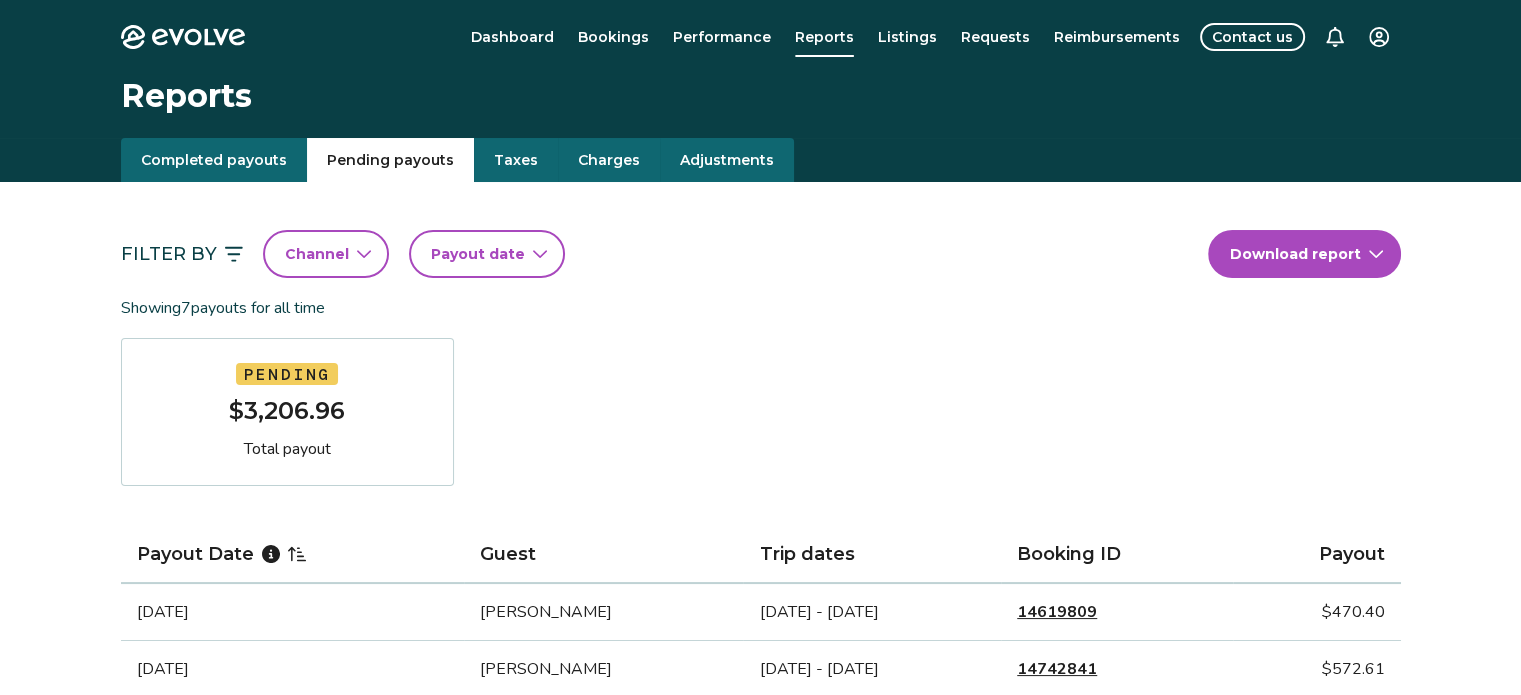 click on "Taxes" at bounding box center [516, 160] 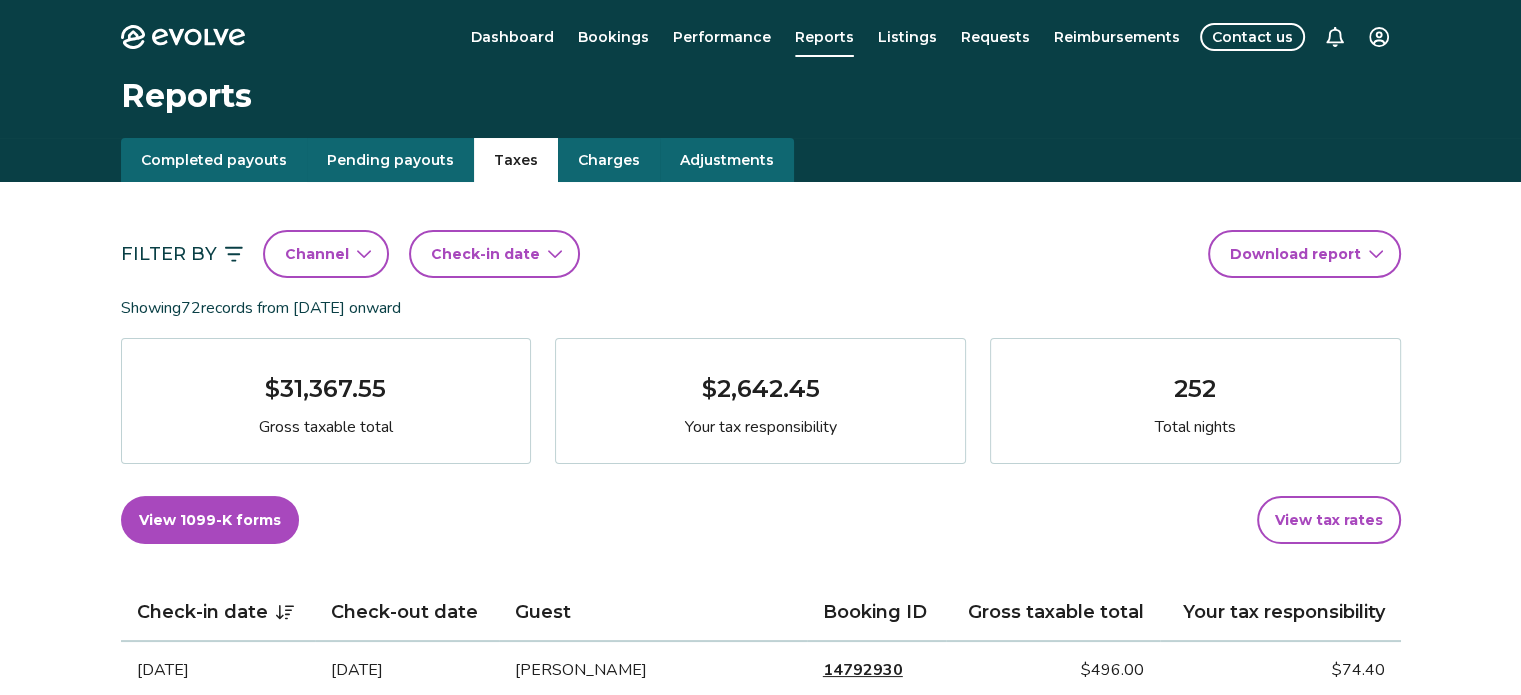 click 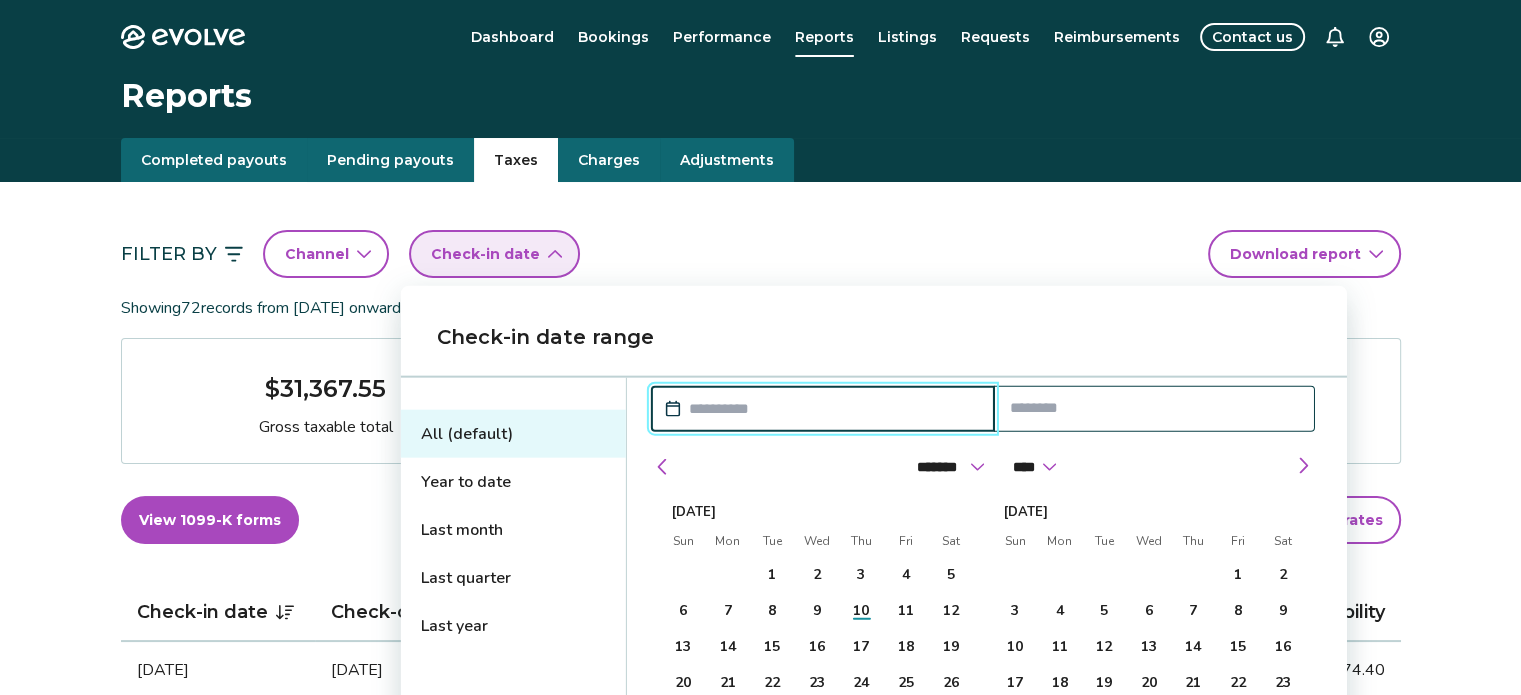 click 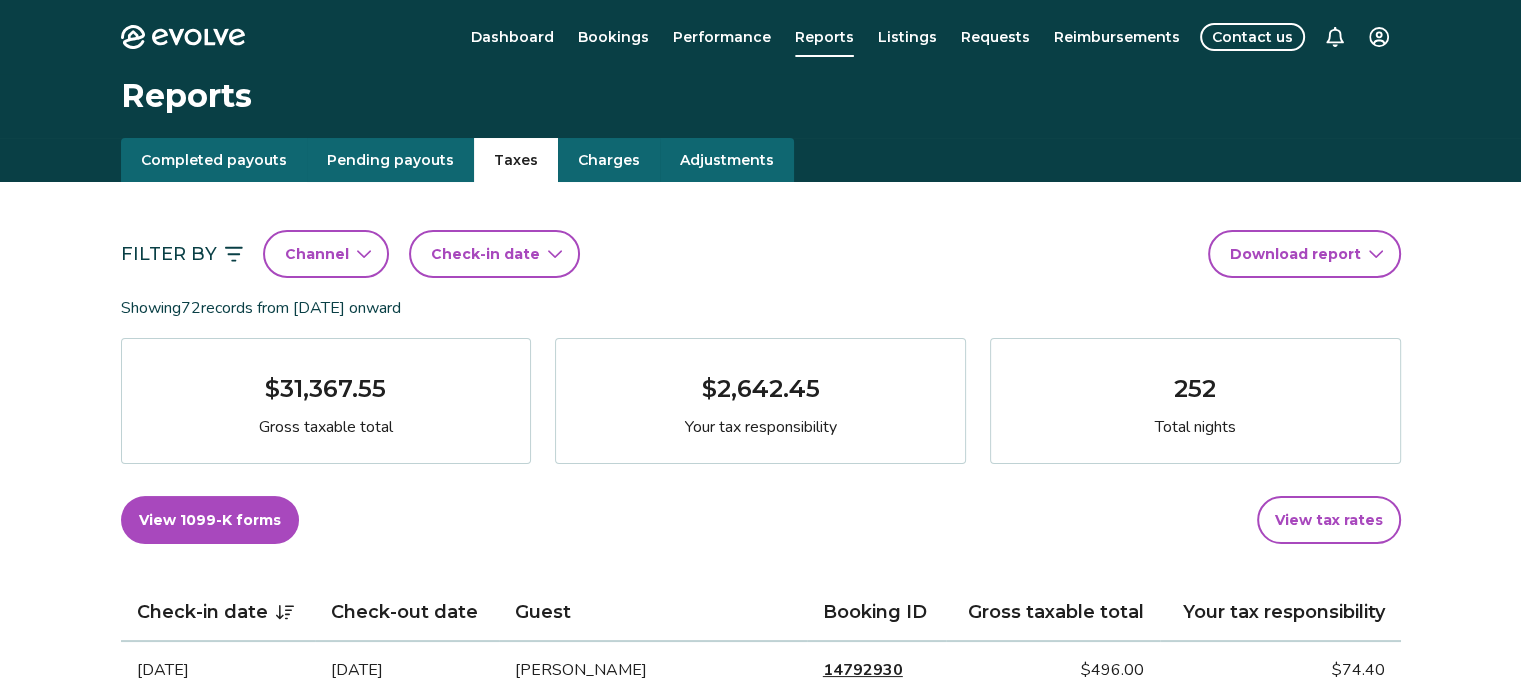 click on "Filter By  Channel Check-in date Download   report" at bounding box center [761, 254] 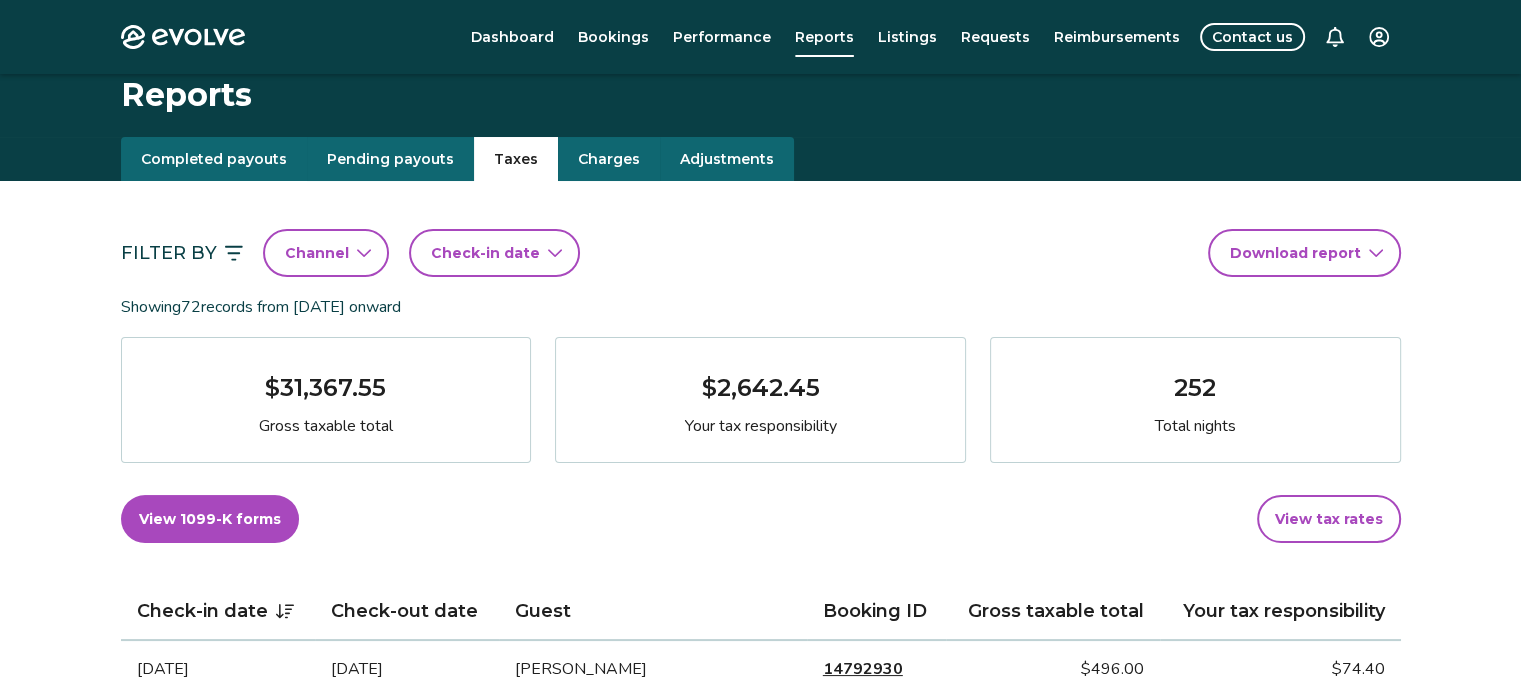scroll, scrollTop: 0, scrollLeft: 0, axis: both 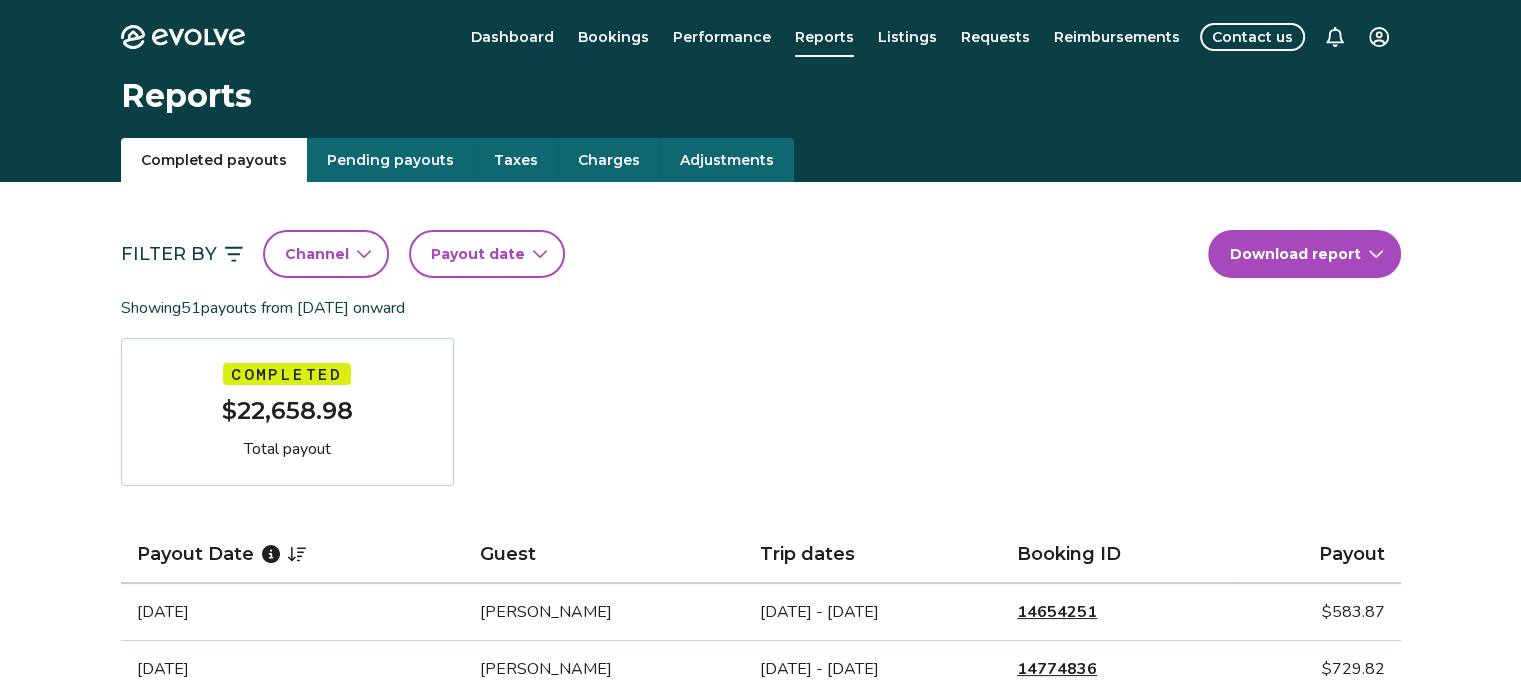 click on "Completed payouts" at bounding box center (214, 160) 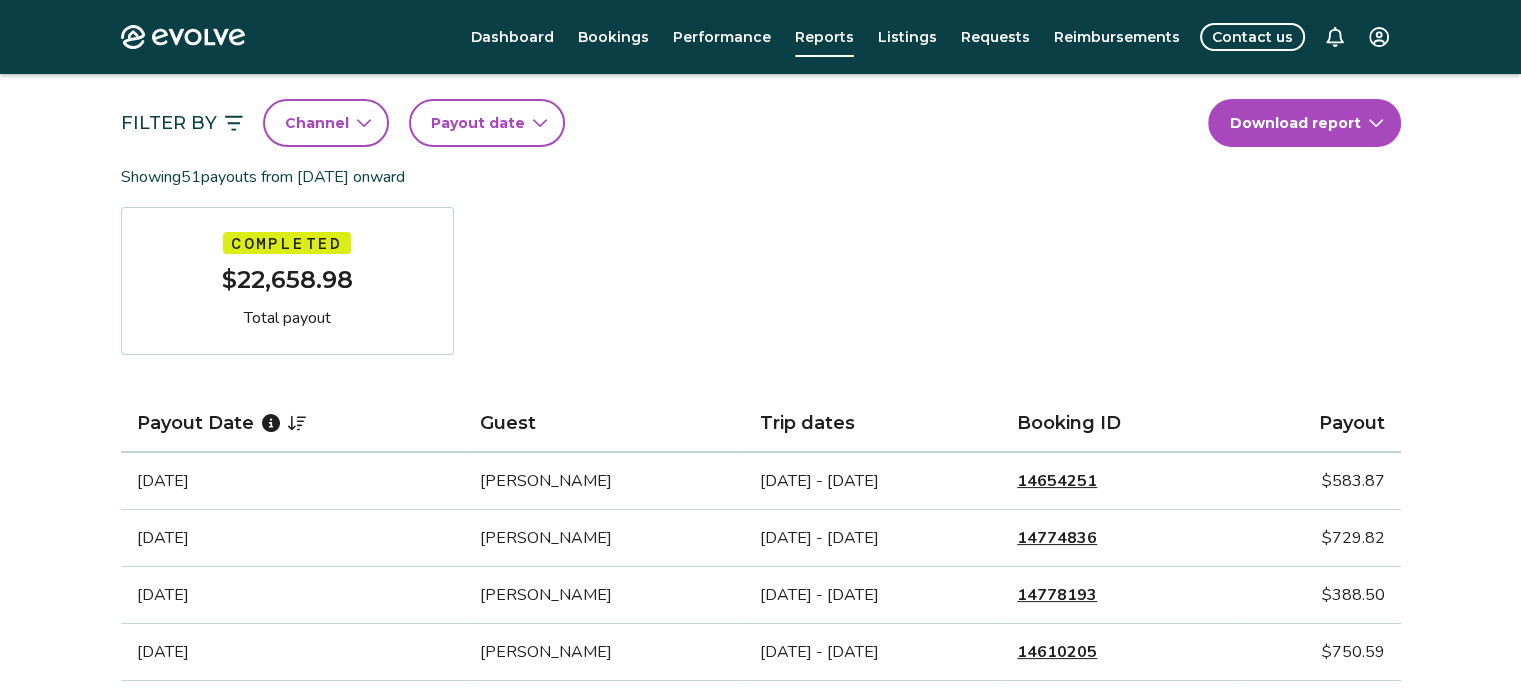 scroll, scrollTop: 100, scrollLeft: 0, axis: vertical 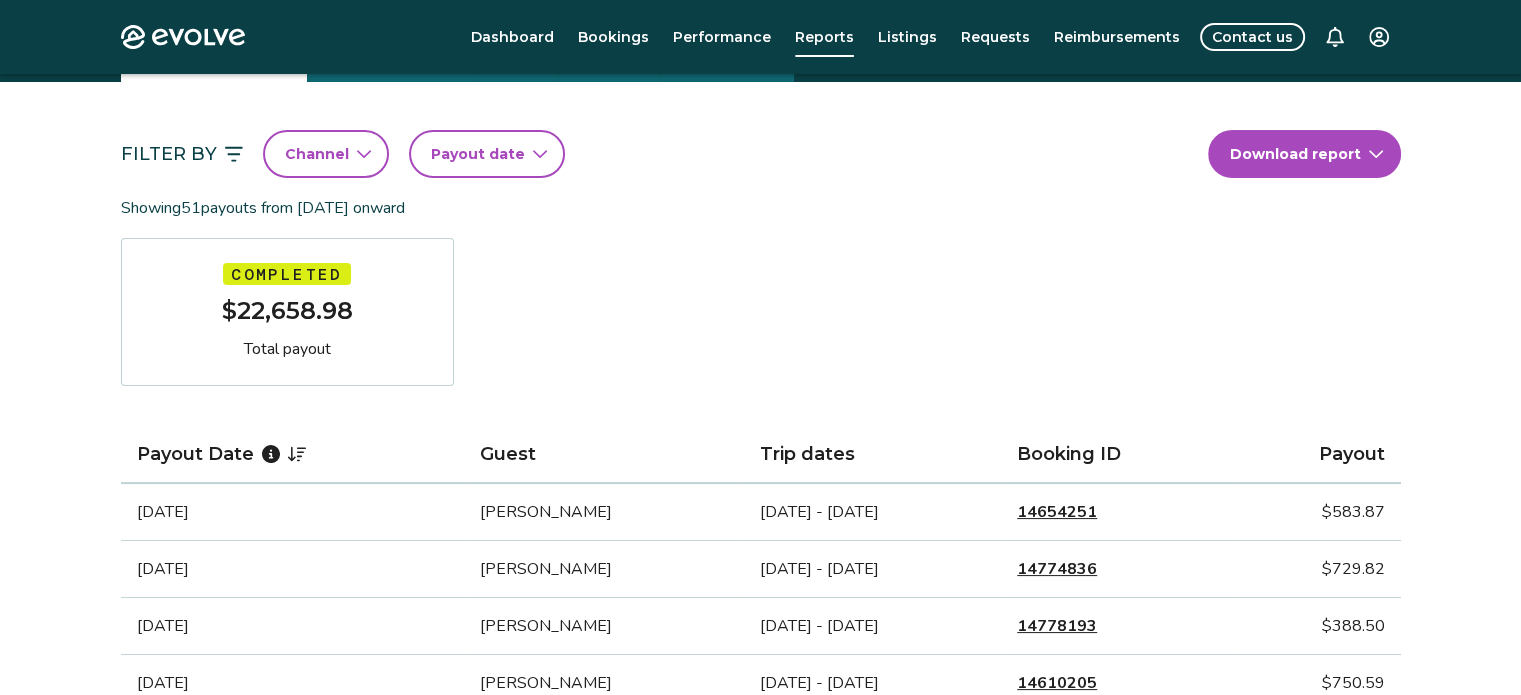 click on "Evolve Dashboard Bookings Performance Reports Listings Requests Reimbursements Contact us Reports Completed payouts Pending payouts Taxes Charges Adjustments Filter By  Channel Payout date Download   report Showing  51  payouts   from [DATE] onward Completed $22,658.98 Total payout Payout Date Guest Trip dates Booking ID Payout [DATE] [PERSON_NAME] [DATE] - [DATE] 14654251 $583.87 [DATE] [PERSON_NAME] [DATE] - [DATE] 14774836 $729.82 [DATE] [PERSON_NAME] [DATE] - [DATE] 14778193 $388.50 [DATE] [PERSON_NAME] [DATE] - [DATE] 14610205 $750.59 [DATE] [PERSON_NAME] [DATE] - [DATE] 14708524 $295.11 [DATE] [PERSON_NAME] [DATE] - [DATE] 14611514 $642.37 [DATE] [GEOGRAPHIC_DATA][PERSON_NAME] [DATE] - [DATE] 14586945 $660.67 [DATE] [PERSON_NAME] [DATE] - [DATE] 14679251 $316.03 [DATE] [PERSON_NAME][DATE] - [DATE] 14633507 $343.97 [DATE] [PERSON_NAME] [DATE] - [DATE] 14609896 $316.10 [DATE] [PERSON_NAME] 14642182" at bounding box center [760, 1169] 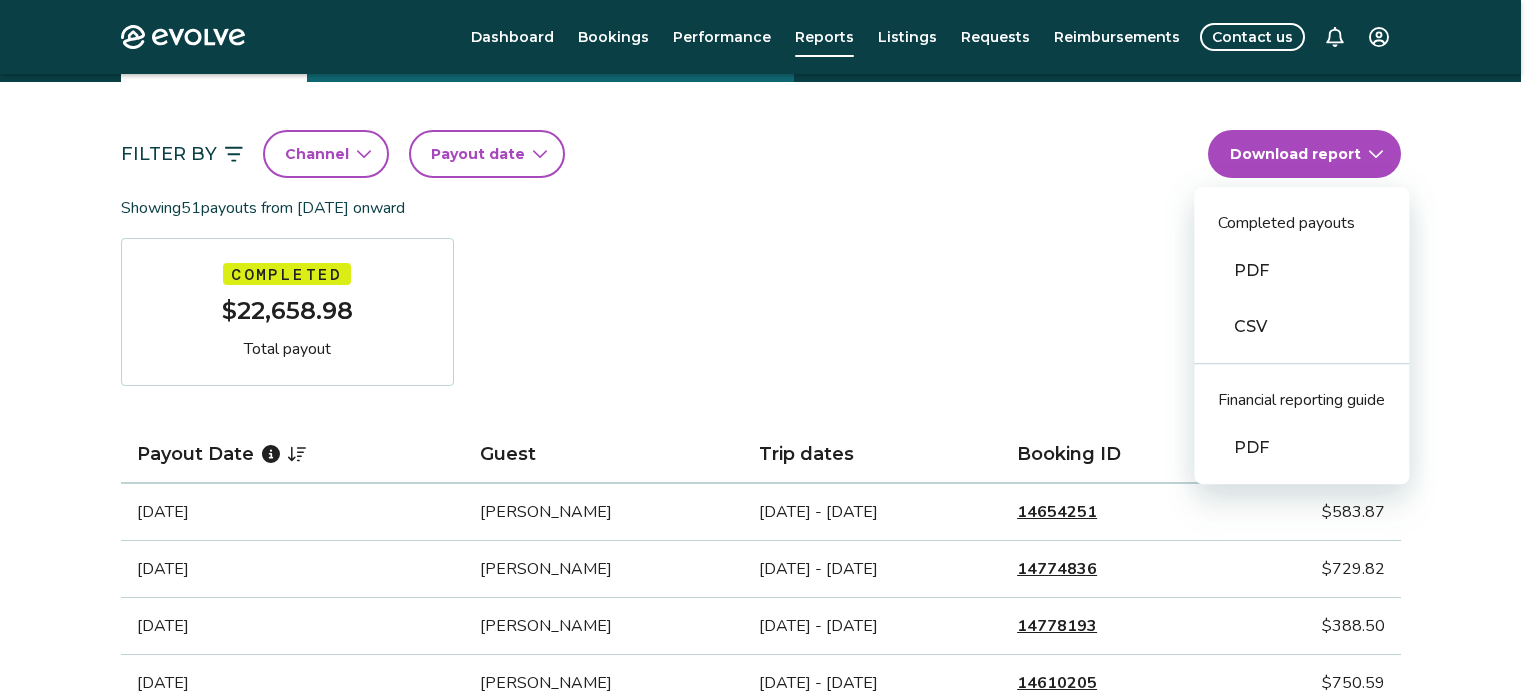 click on "CSV" at bounding box center [1301, 327] 